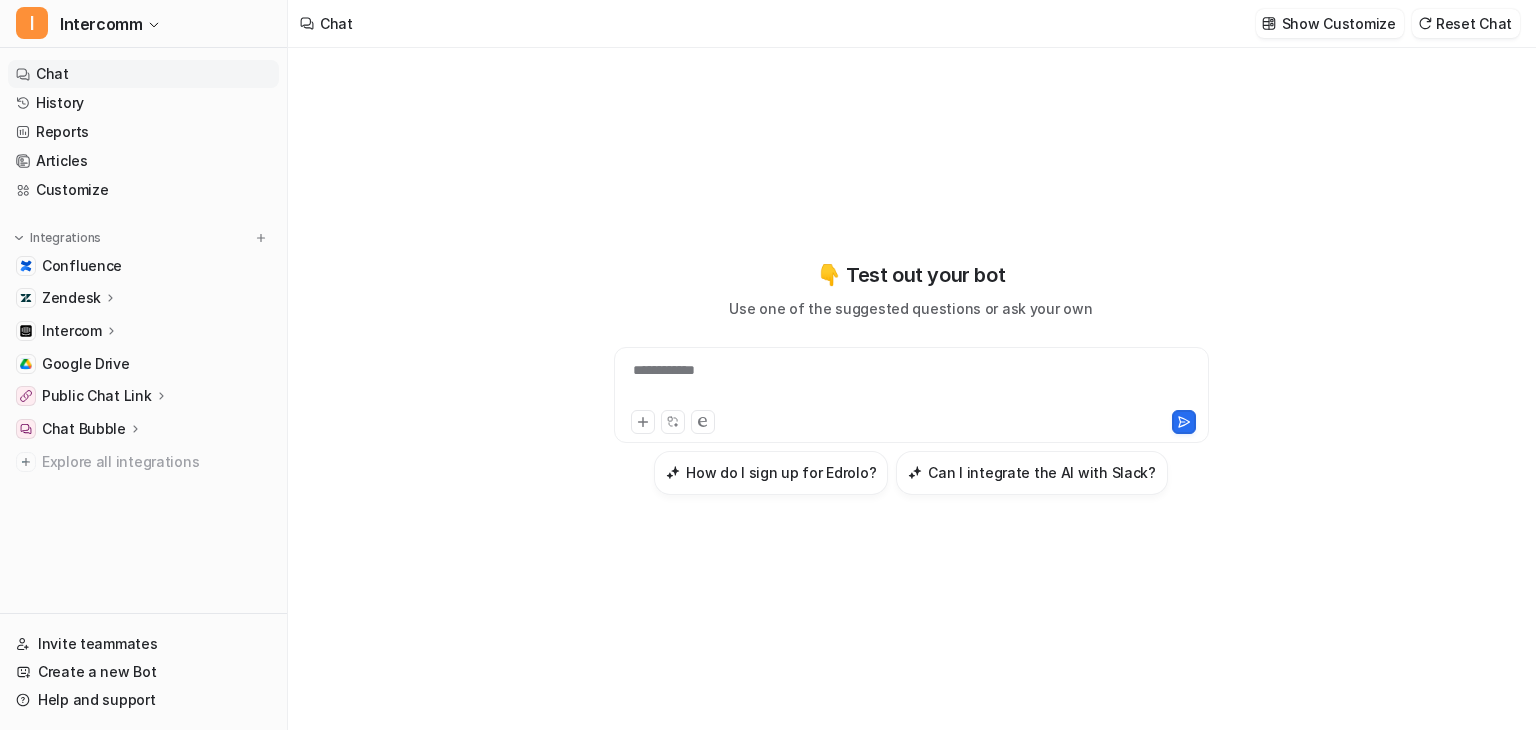 scroll, scrollTop: 0, scrollLeft: 0, axis: both 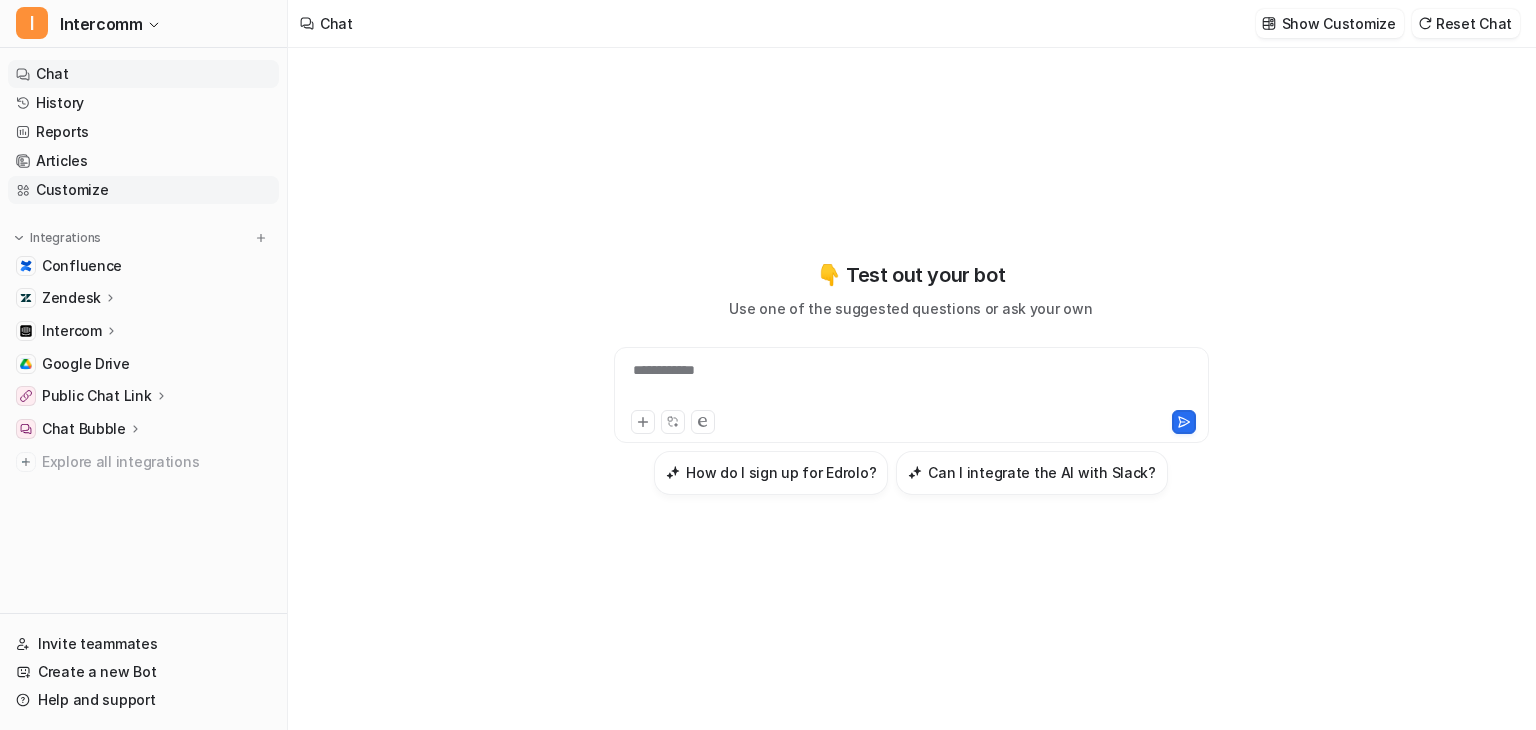 click on "Customize" at bounding box center [143, 190] 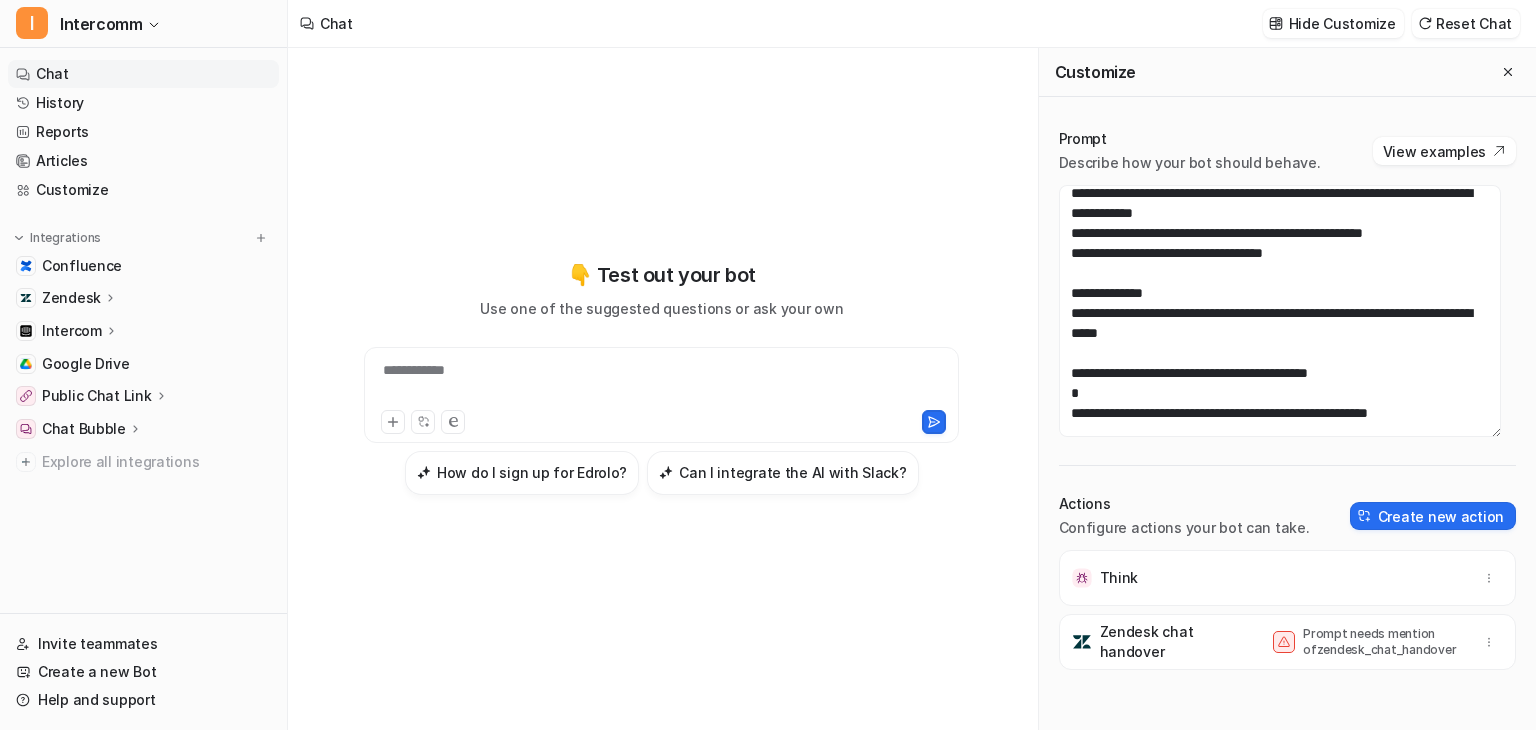 scroll, scrollTop: 0, scrollLeft: 0, axis: both 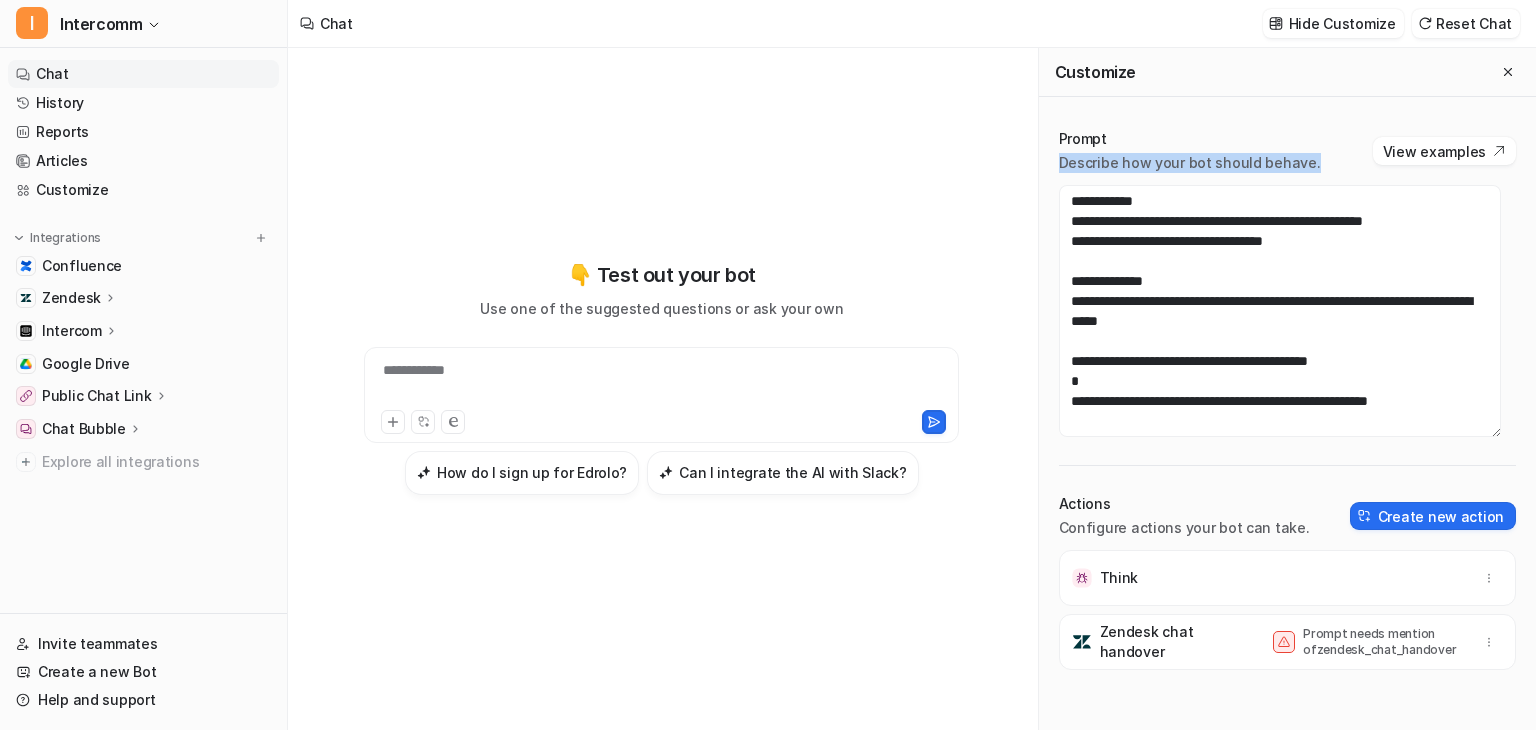 drag, startPoint x: 1319, startPoint y: 153, endPoint x: 1058, endPoint y: 159, distance: 261.06897 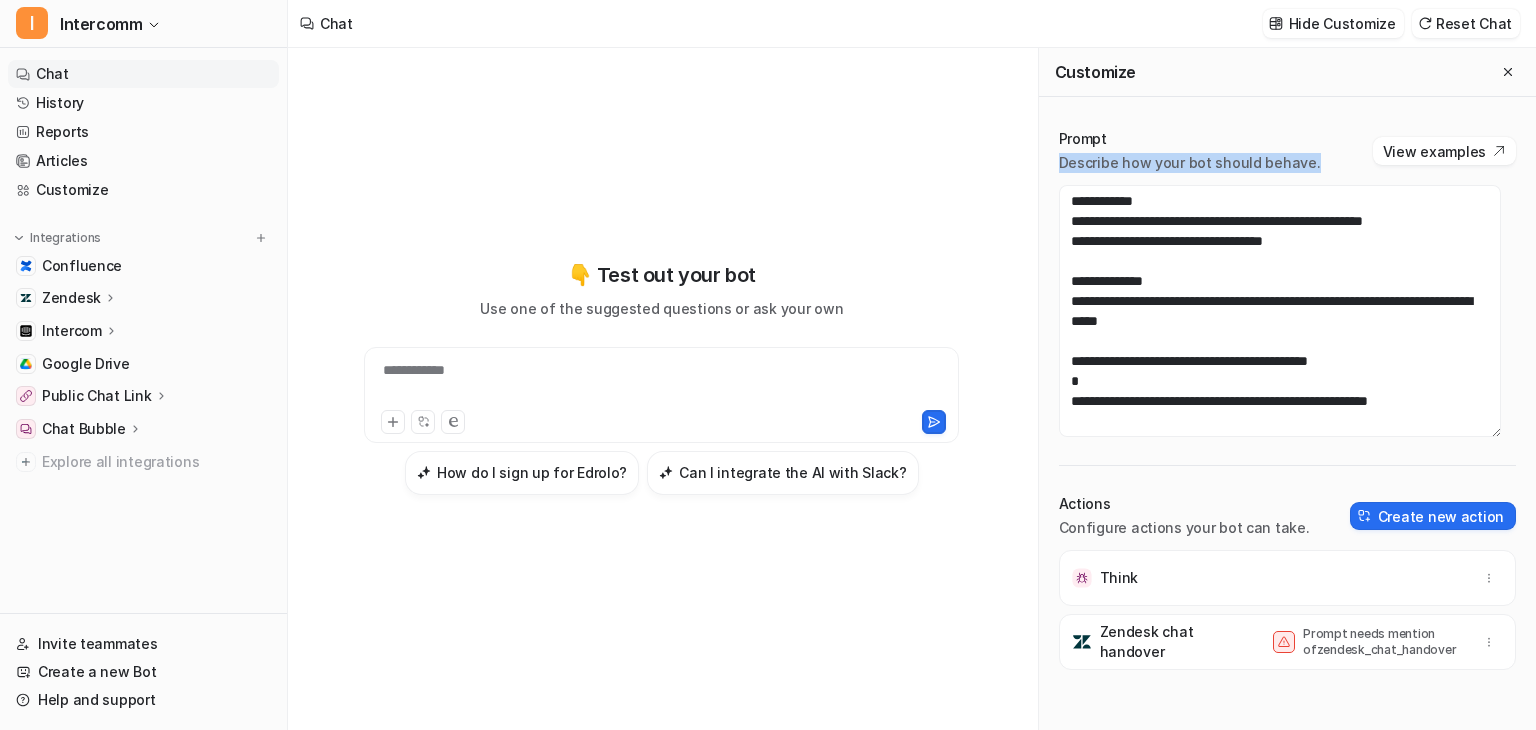 copy on "Describe how your bot should behave." 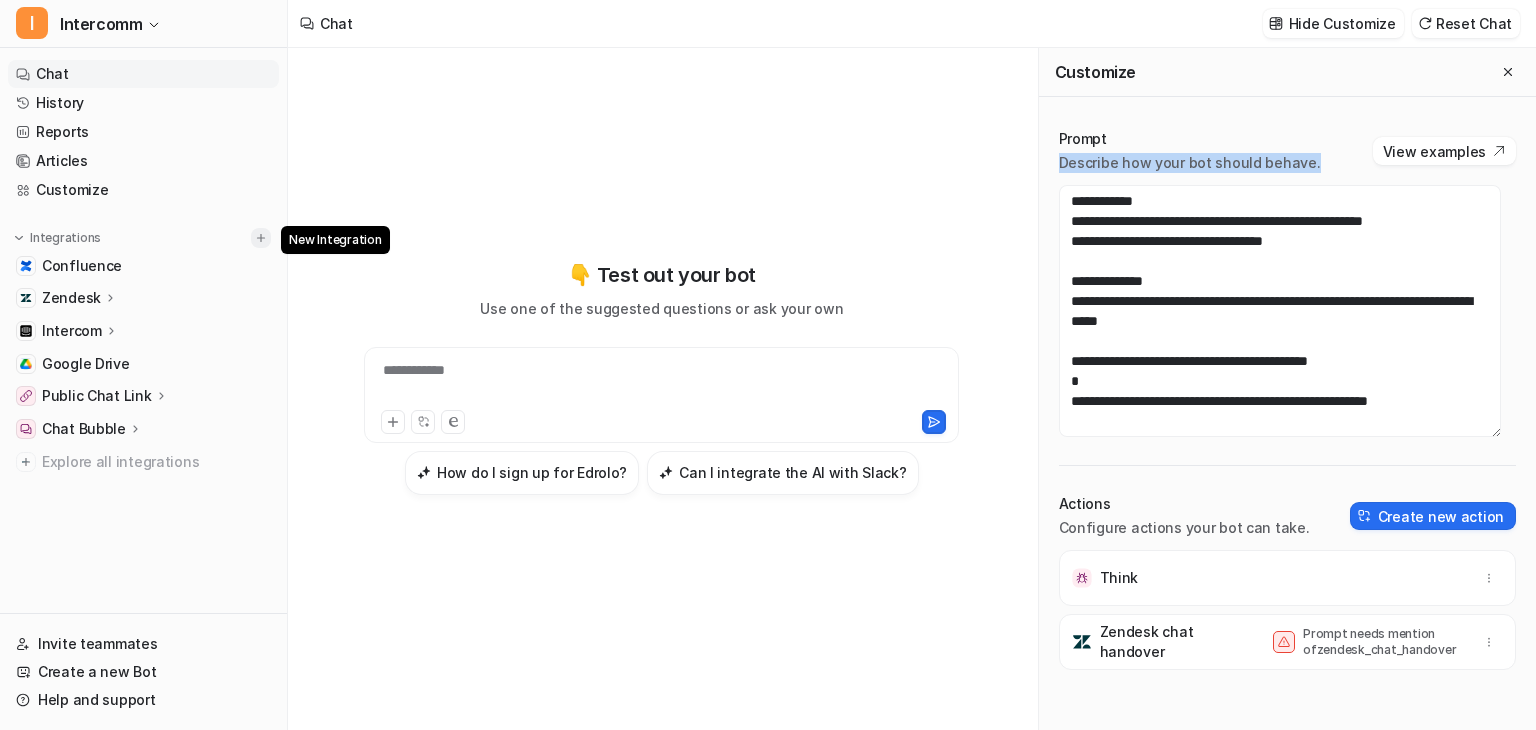 click at bounding box center [261, 238] 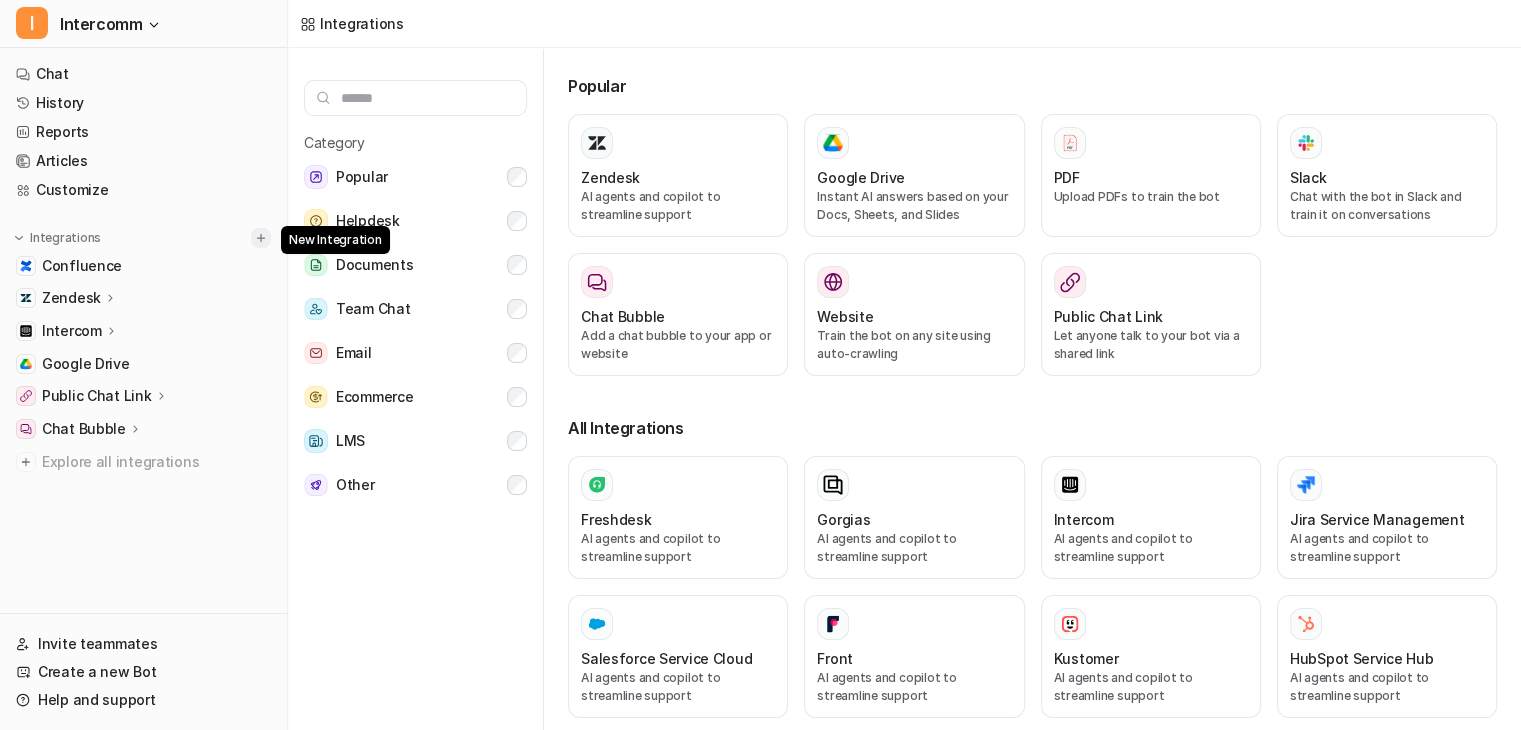 click at bounding box center [261, 238] 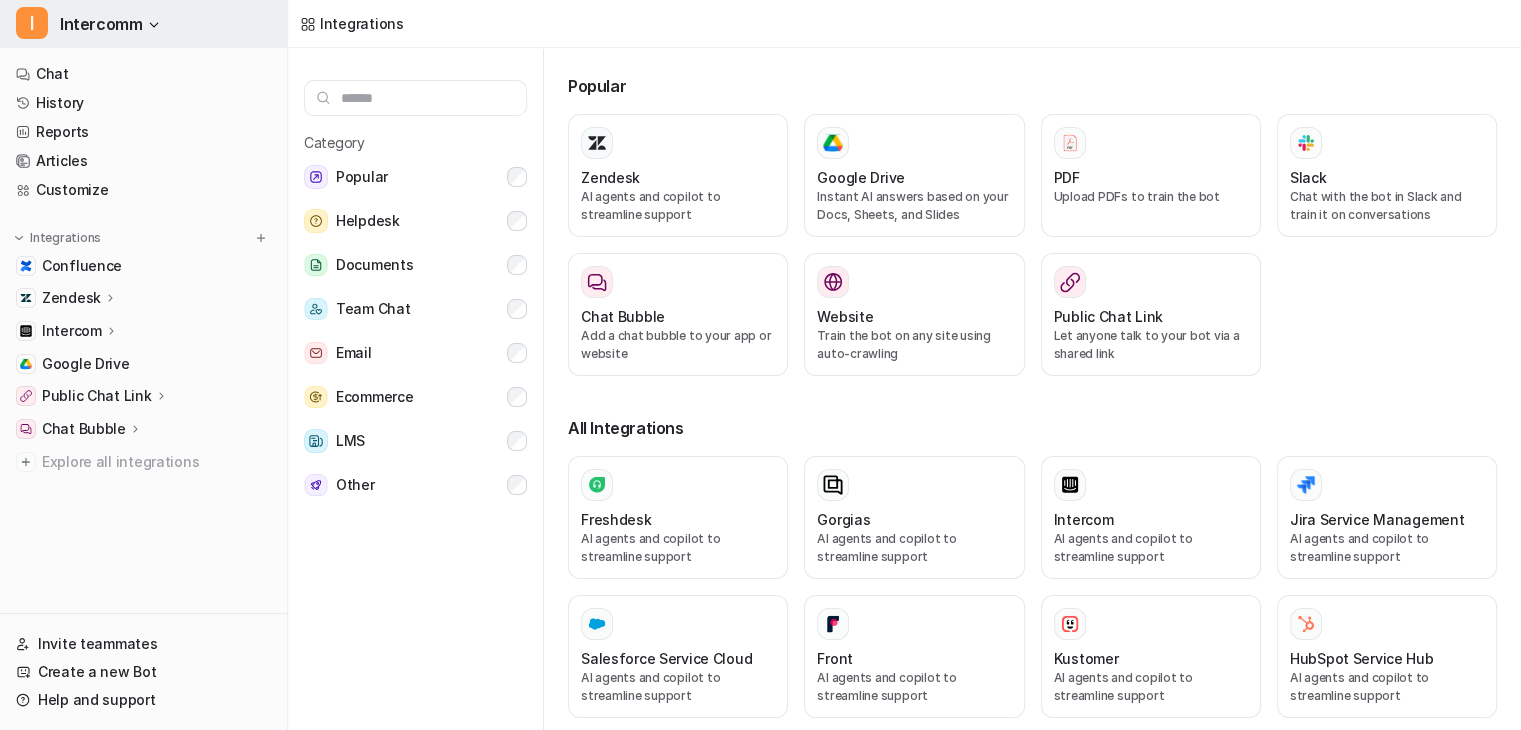 click on "I Intercomm" at bounding box center (143, 24) 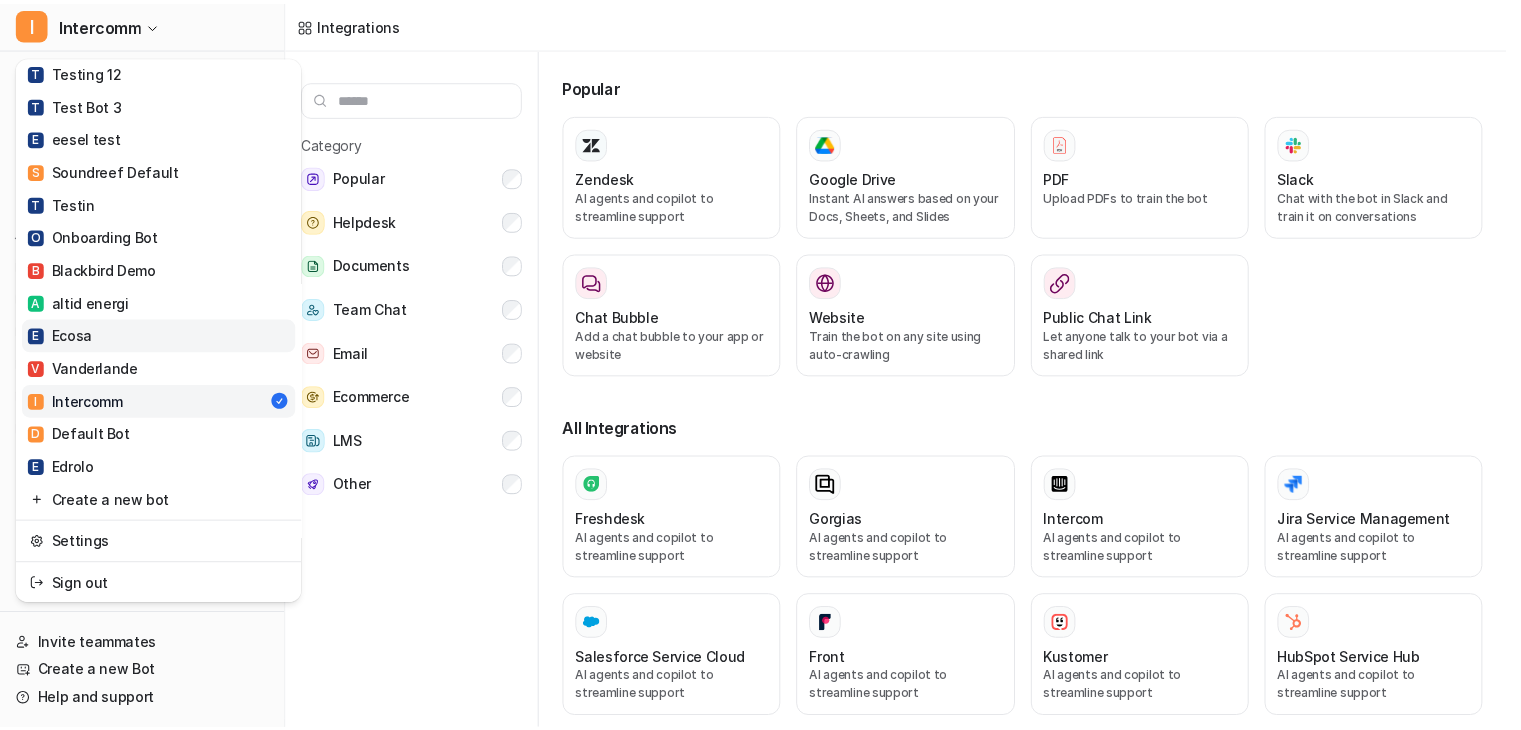 scroll, scrollTop: 1314, scrollLeft: 0, axis: vertical 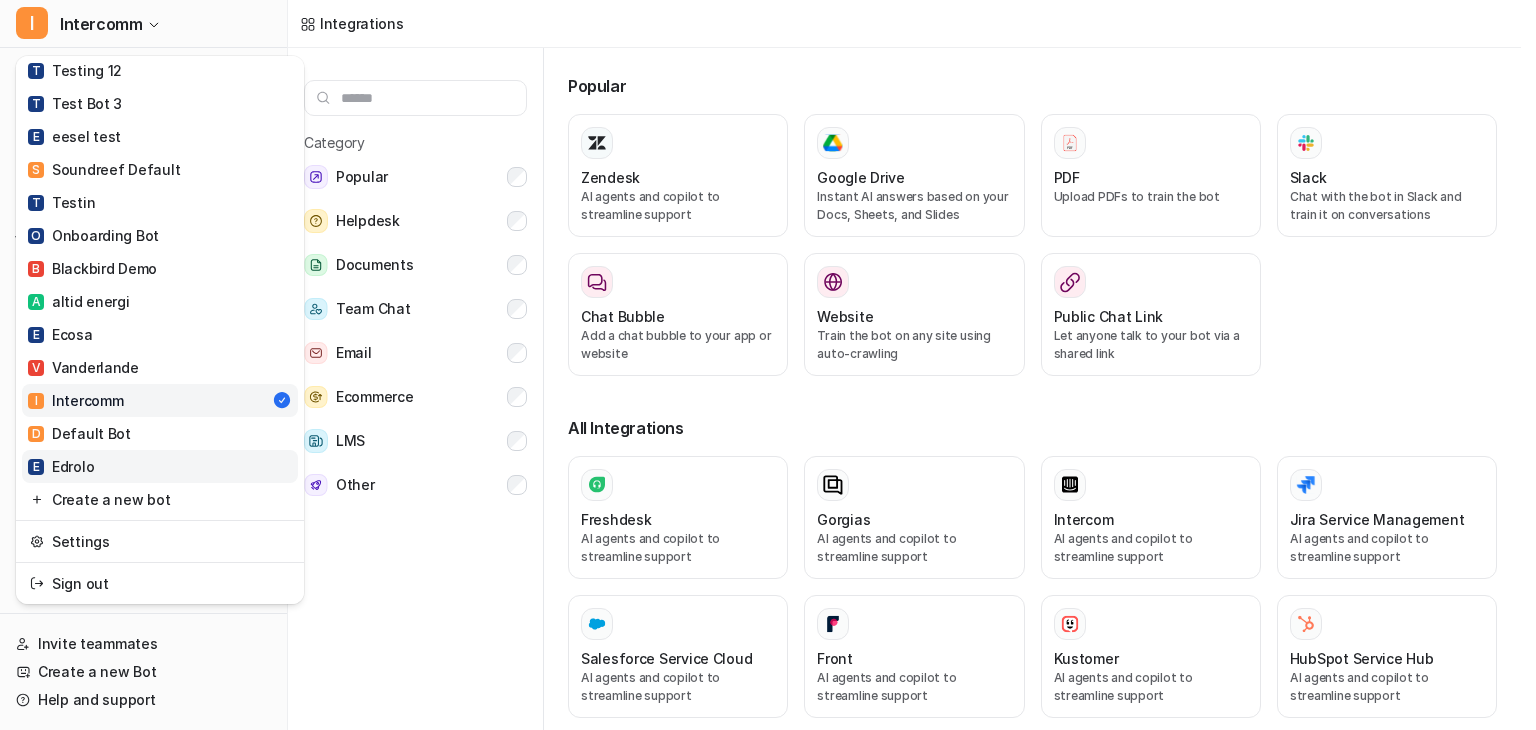 click on "E   Edrolo" at bounding box center [160, 466] 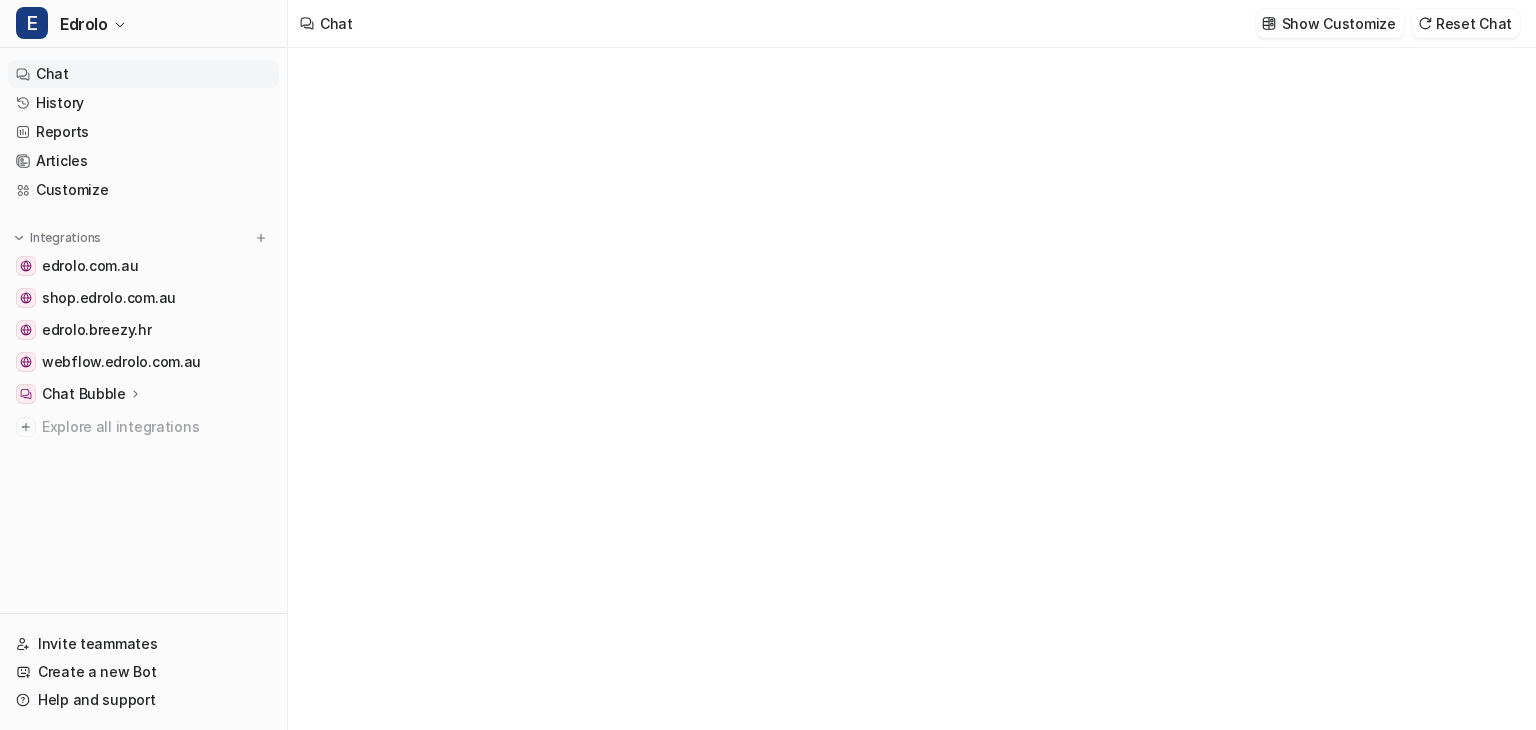 type on "**********" 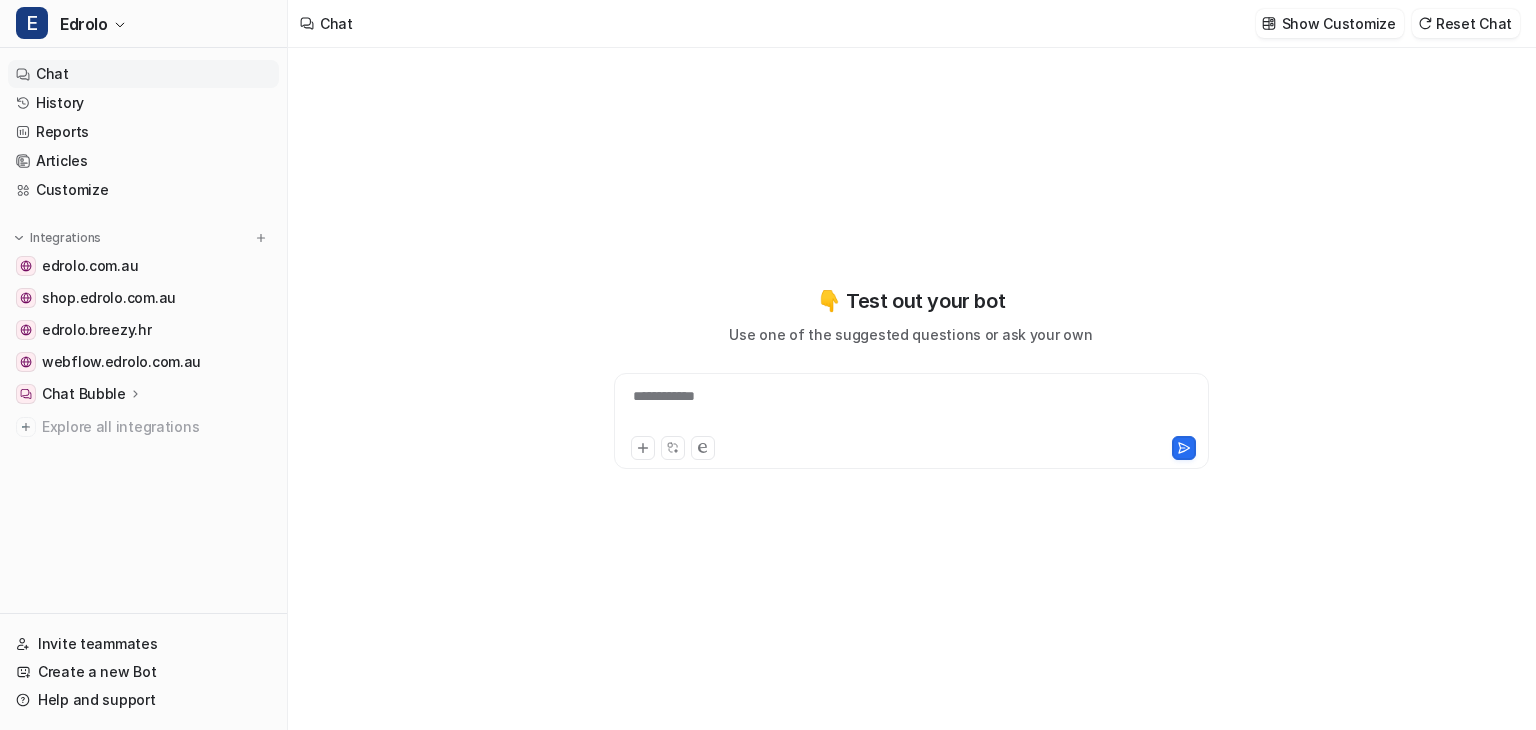 click on "Integrations edrolo.com.au shop.edrolo.com.au edrolo.breezy.hr webflow.edrolo.com.au Chat Bubble Overview Configuration Code snippet Explore all integrations" at bounding box center [143, 334] 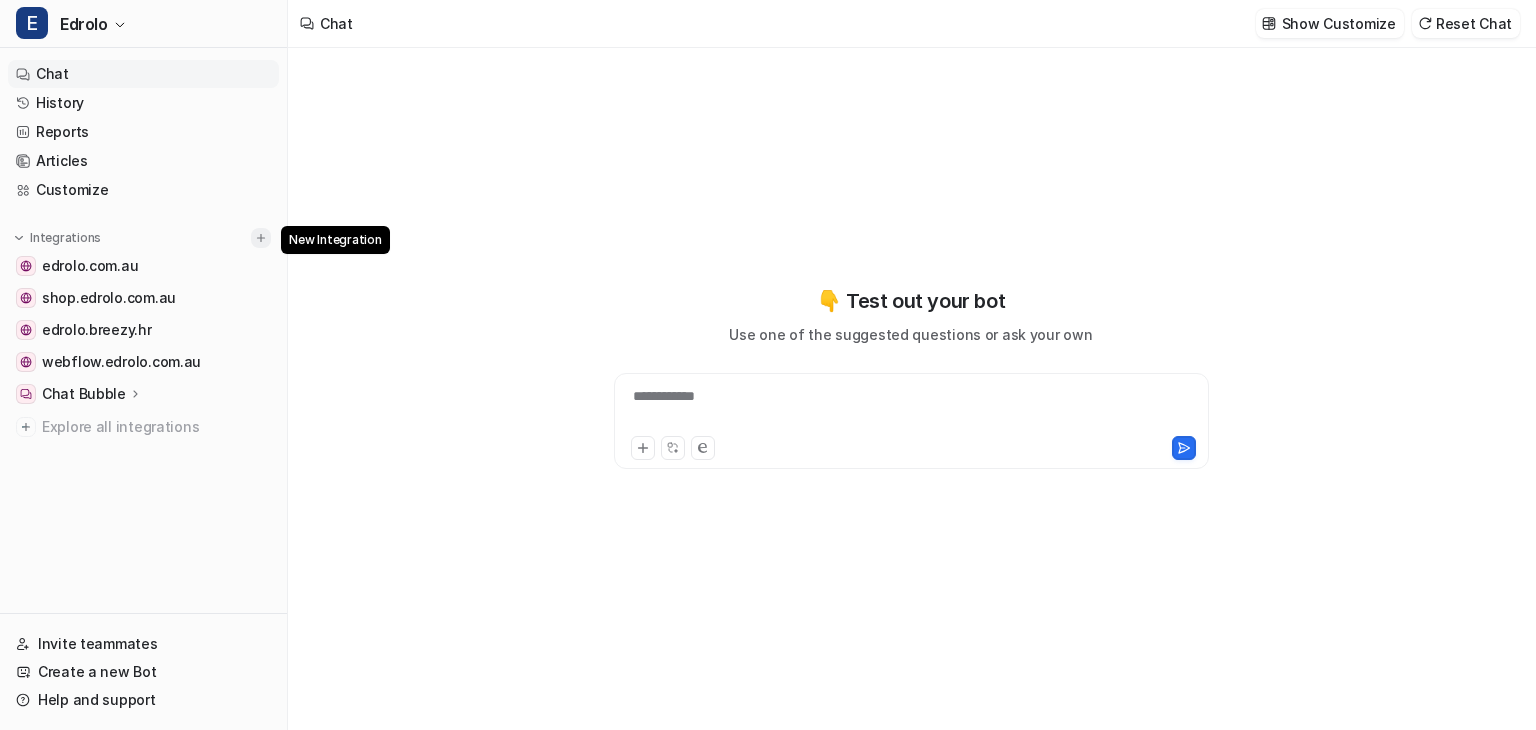 click at bounding box center [261, 238] 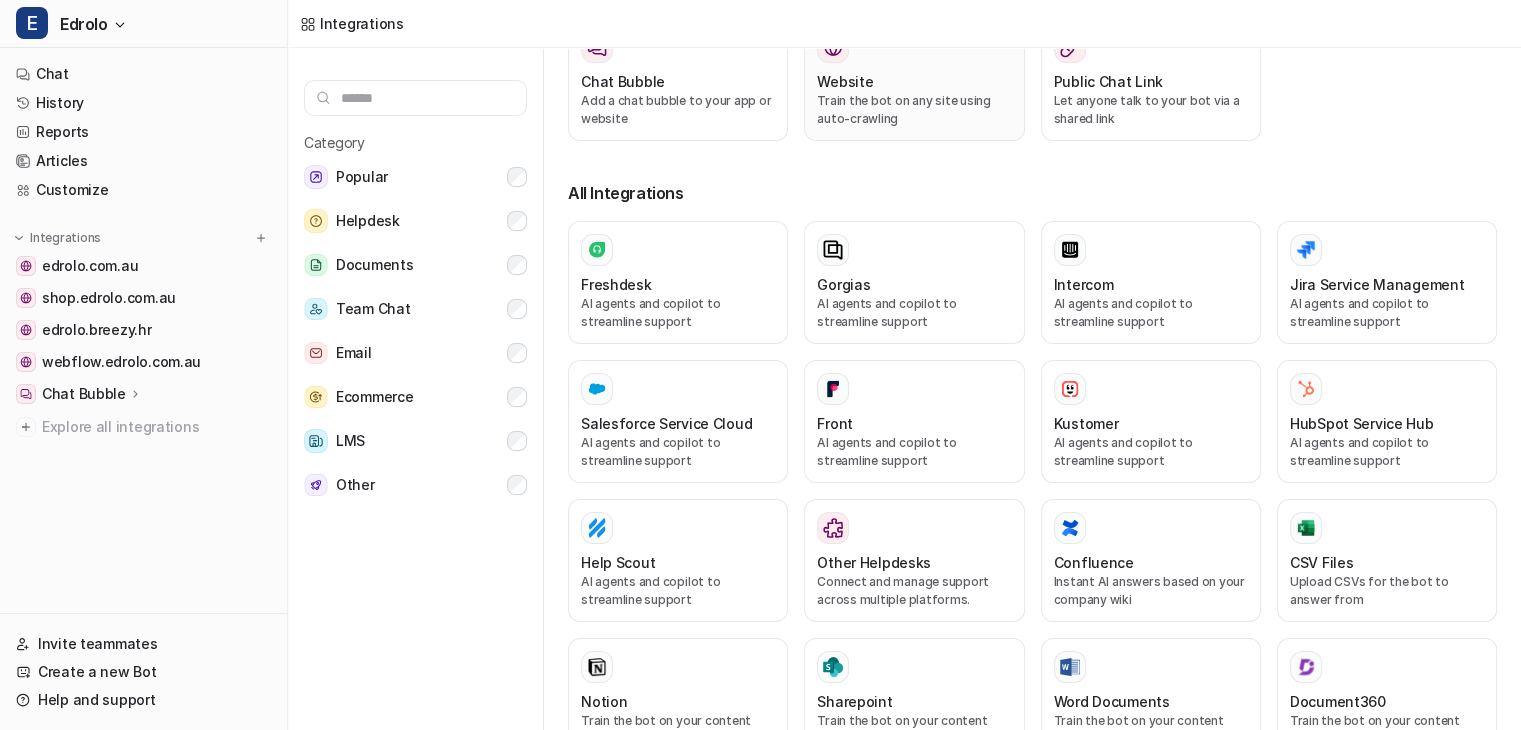 scroll, scrollTop: 400, scrollLeft: 0, axis: vertical 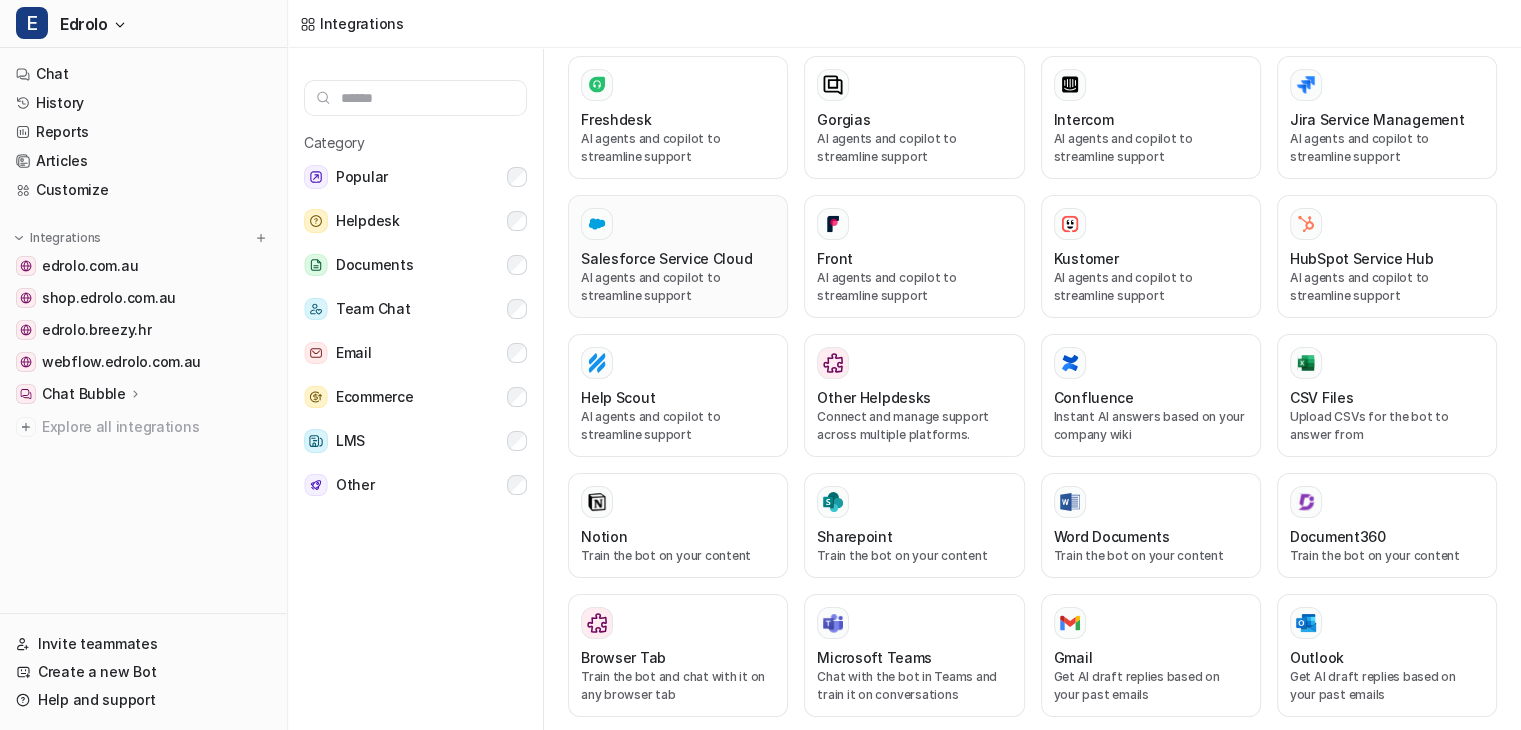 click on "Salesforce Service Cloud" at bounding box center (666, 258) 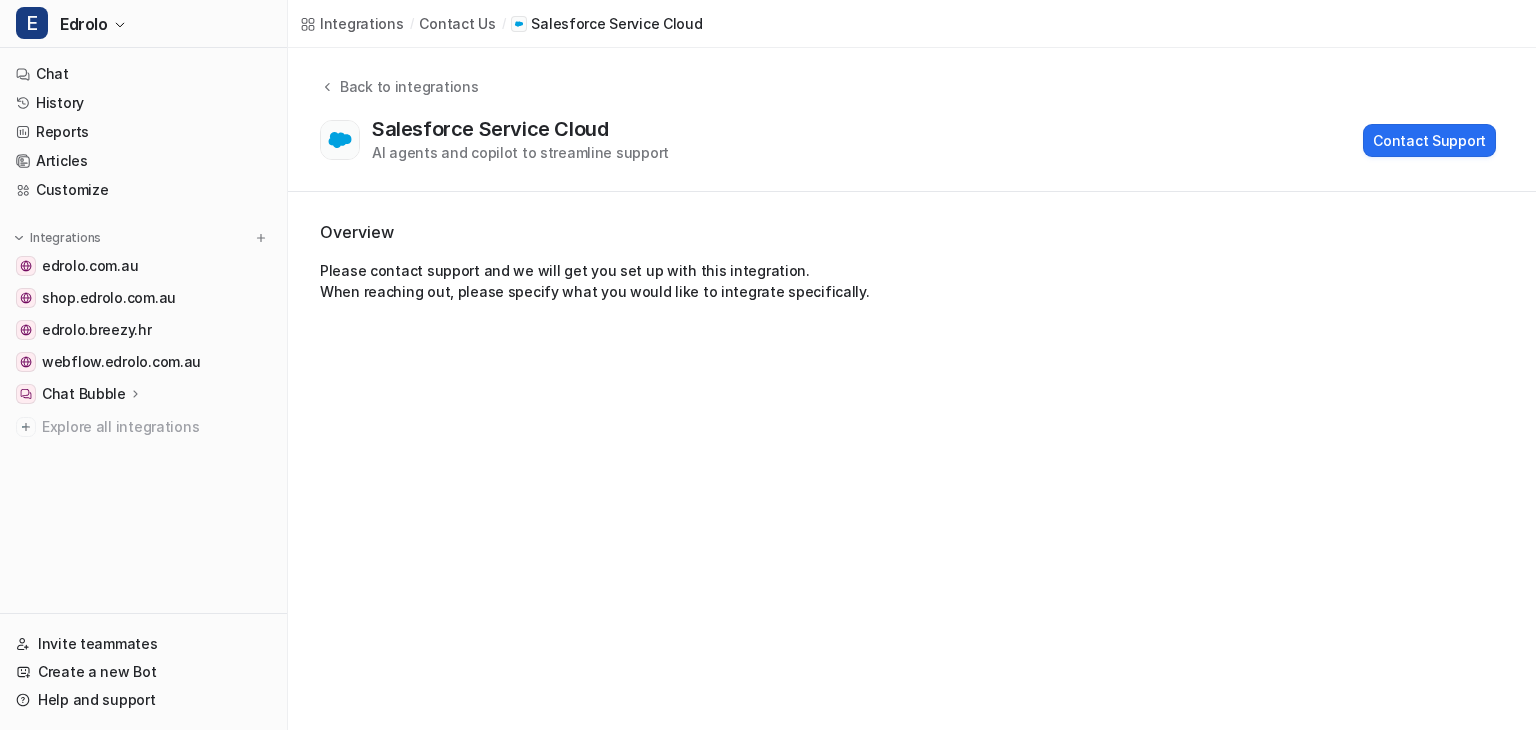 click on "Overview" at bounding box center [912, 232] 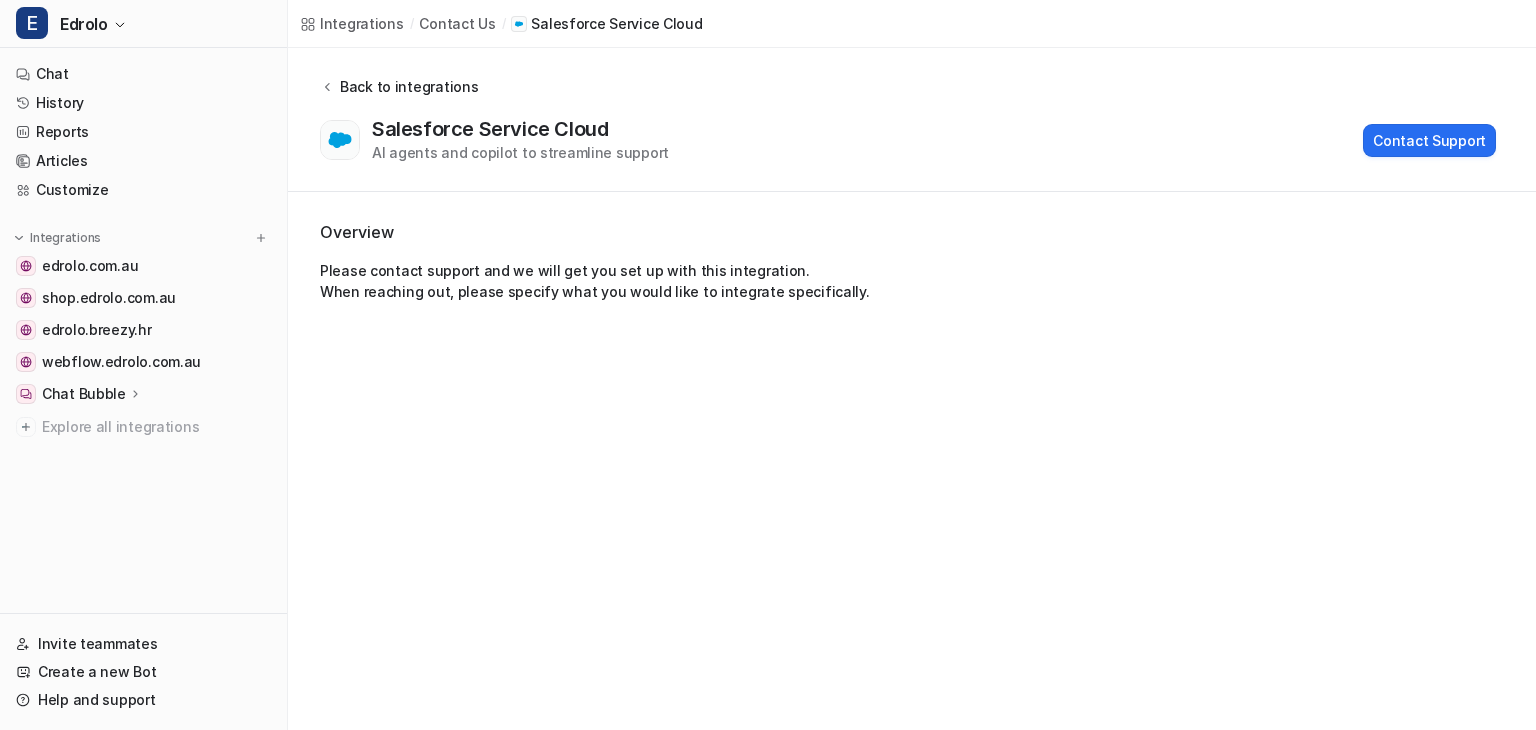 drag, startPoint x: 330, startPoint y: 85, endPoint x: 362, endPoint y: 76, distance: 33.24154 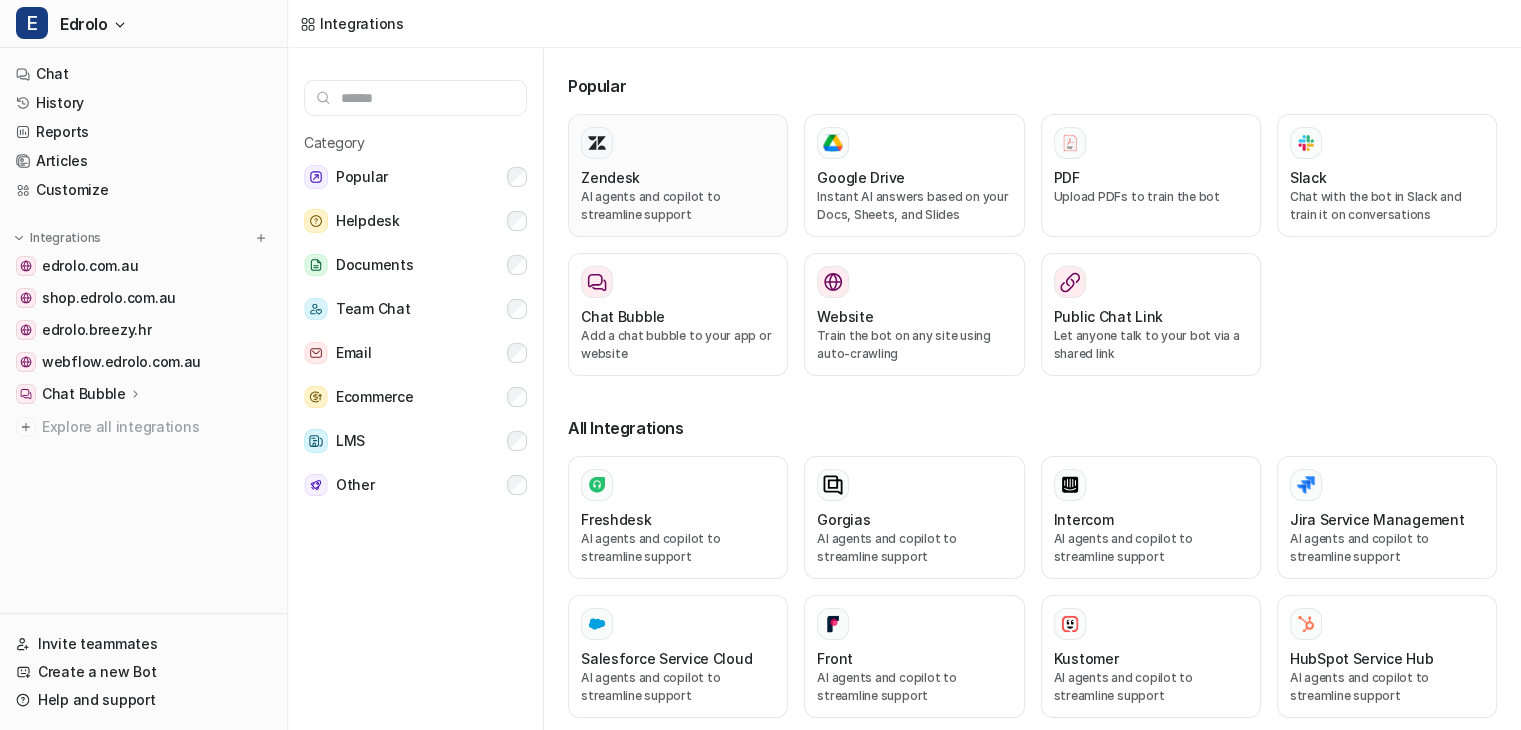 click on "AI agents and copilot to streamline support" at bounding box center [678, 206] 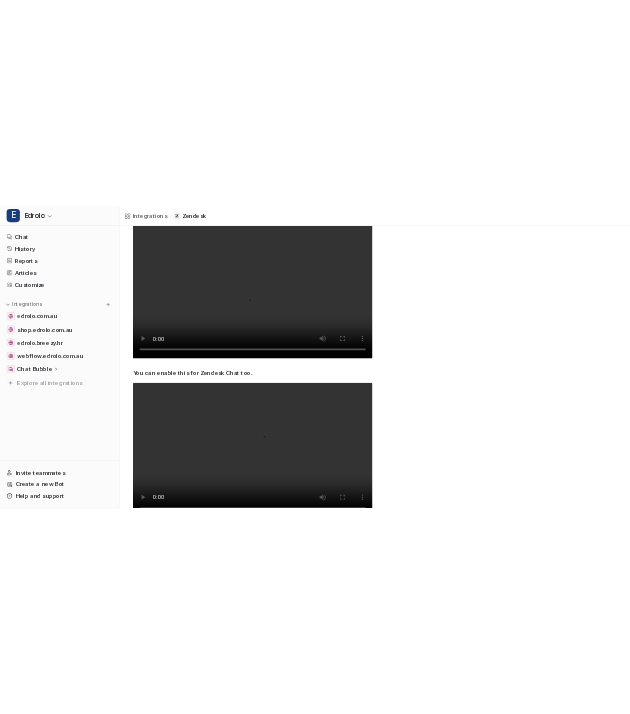 scroll, scrollTop: 0, scrollLeft: 0, axis: both 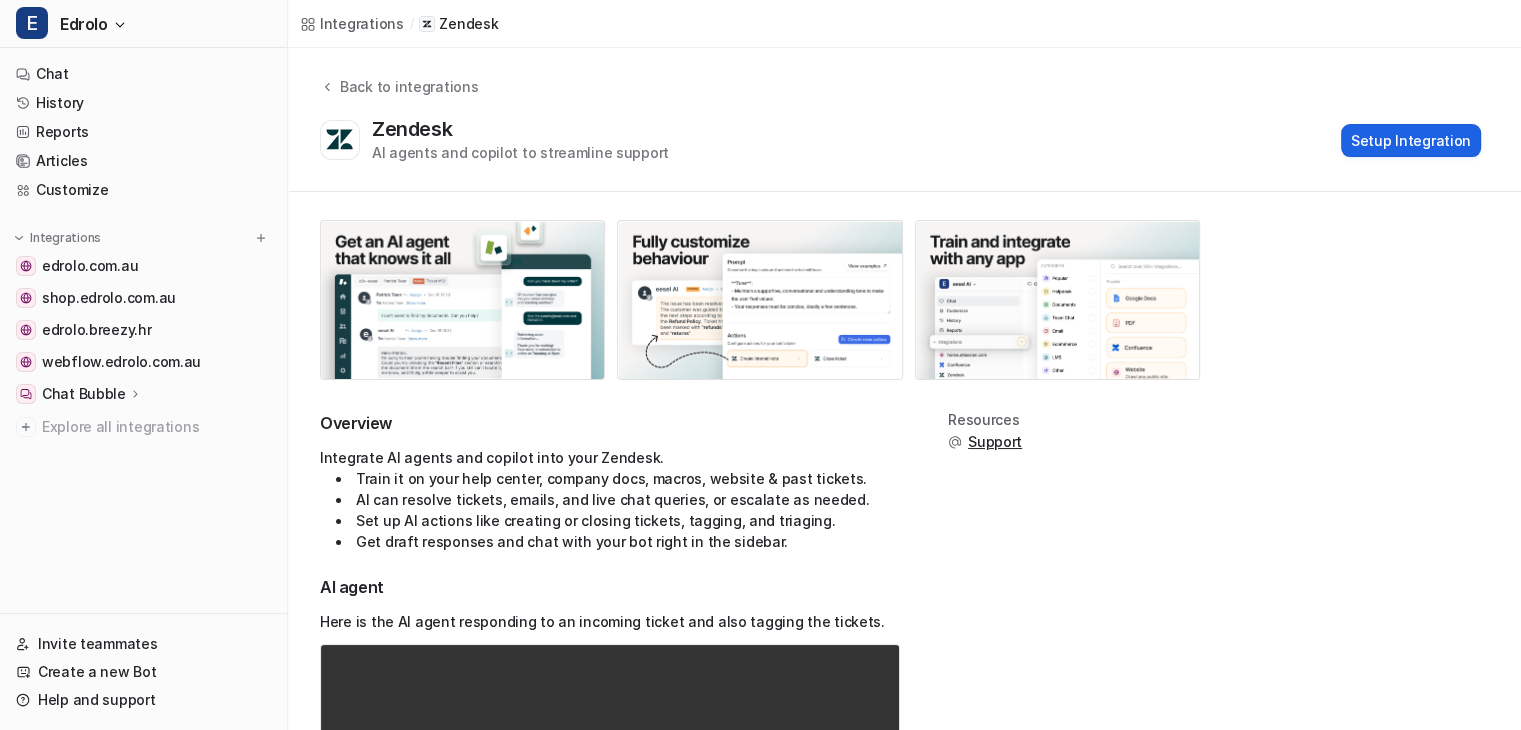 click on "Setup Integration" at bounding box center [1411, 140] 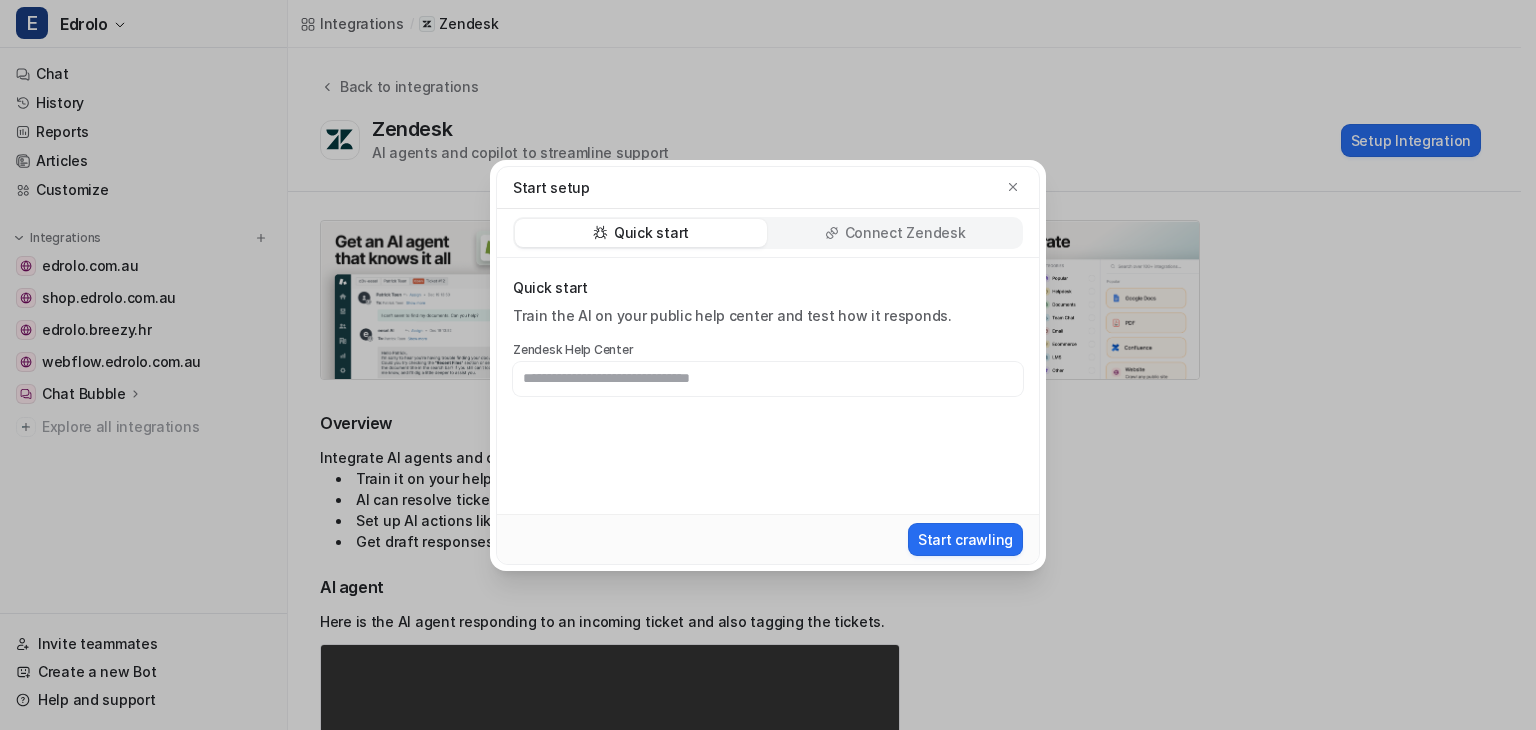 click 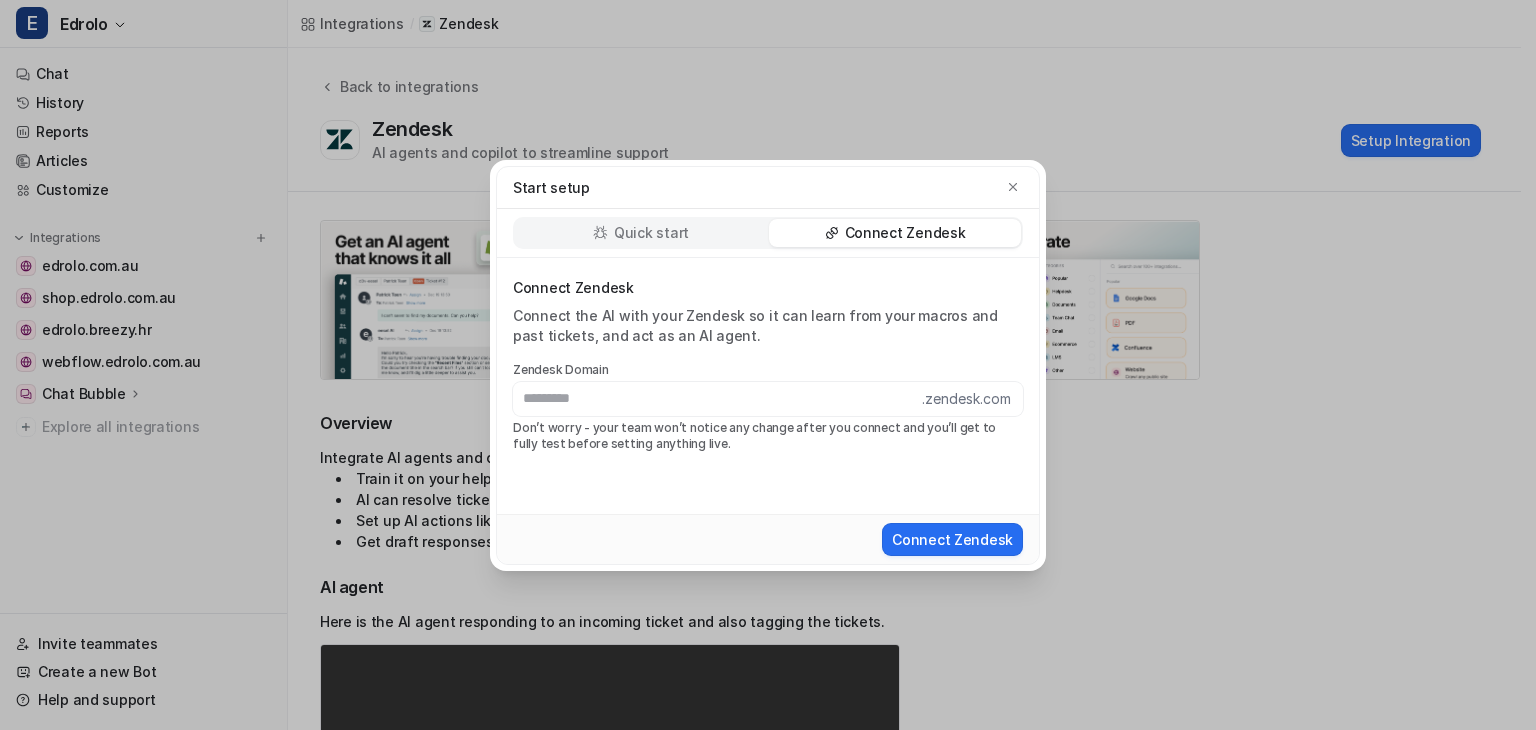 click on "Connect Zendesk" at bounding box center [895, 233] 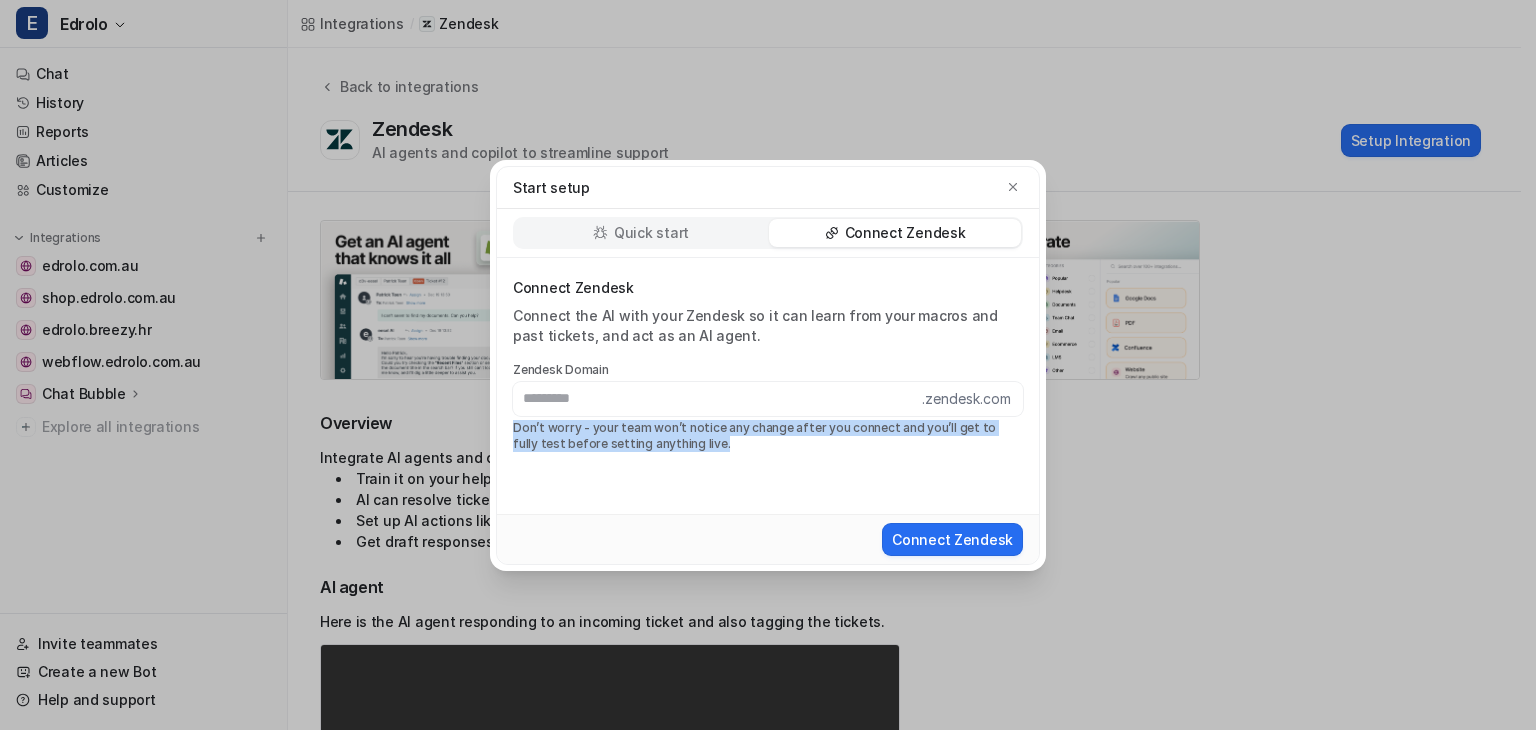 drag, startPoint x: 700, startPoint y: 447, endPoint x: 508, endPoint y: 434, distance: 192.4396 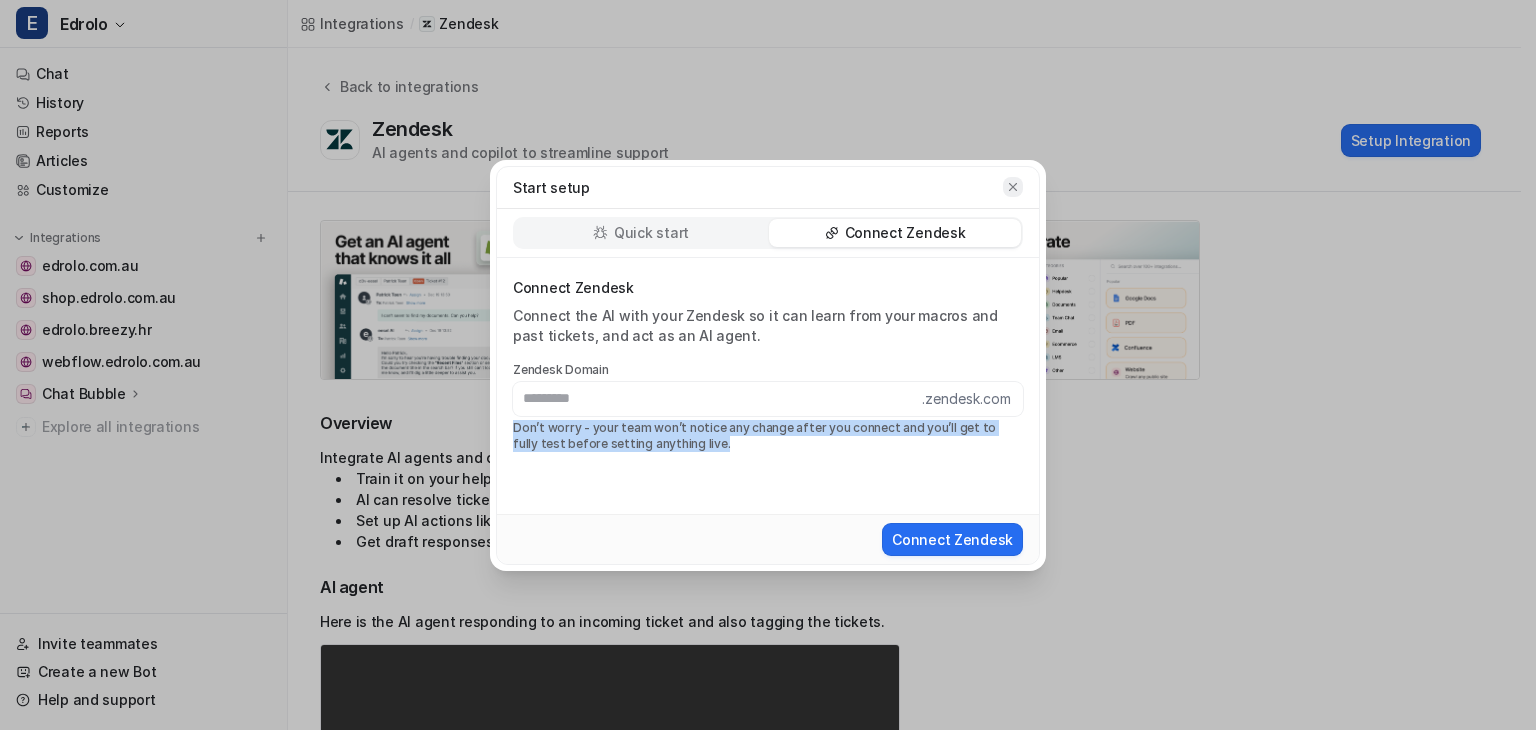 click 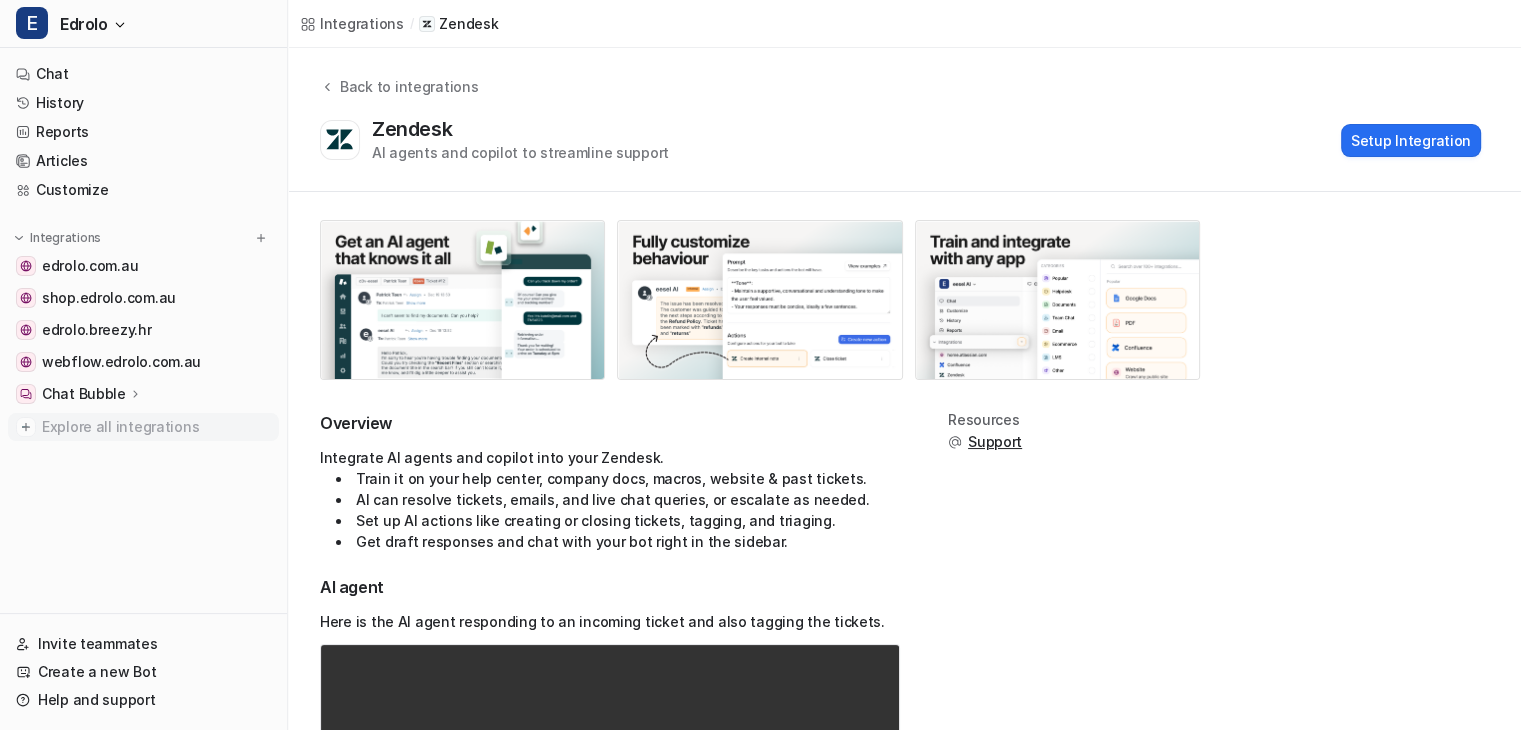 click on "Explore all integrations" at bounding box center (156, 427) 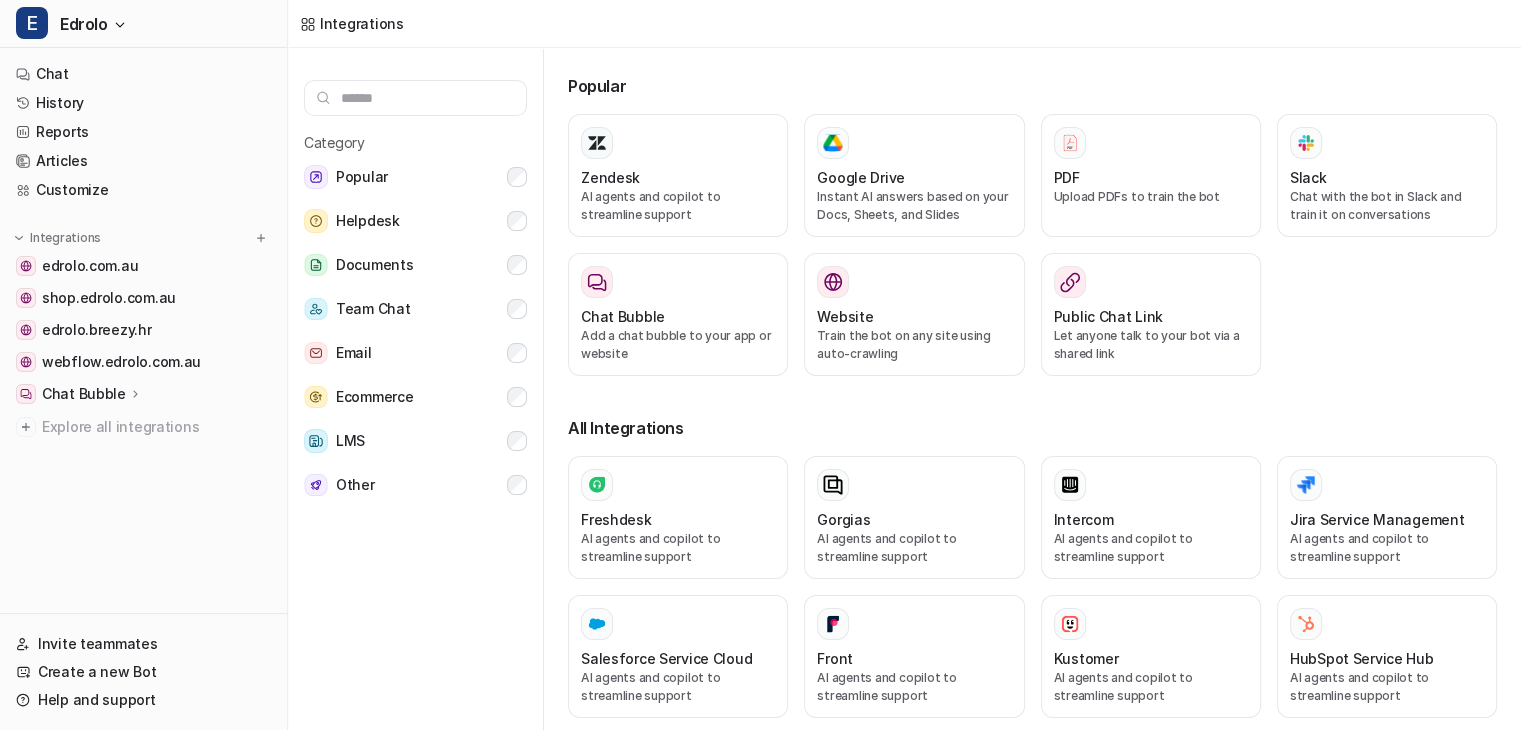 click on "Chat History Reports Articles Customize Integrations edrolo.com.au shop.edrolo.com.au edrolo.breezy.hr webflow.edrolo.com.au Chat Bubble Overview Configuration Code snippet Explore all integrations" at bounding box center (143, 332) 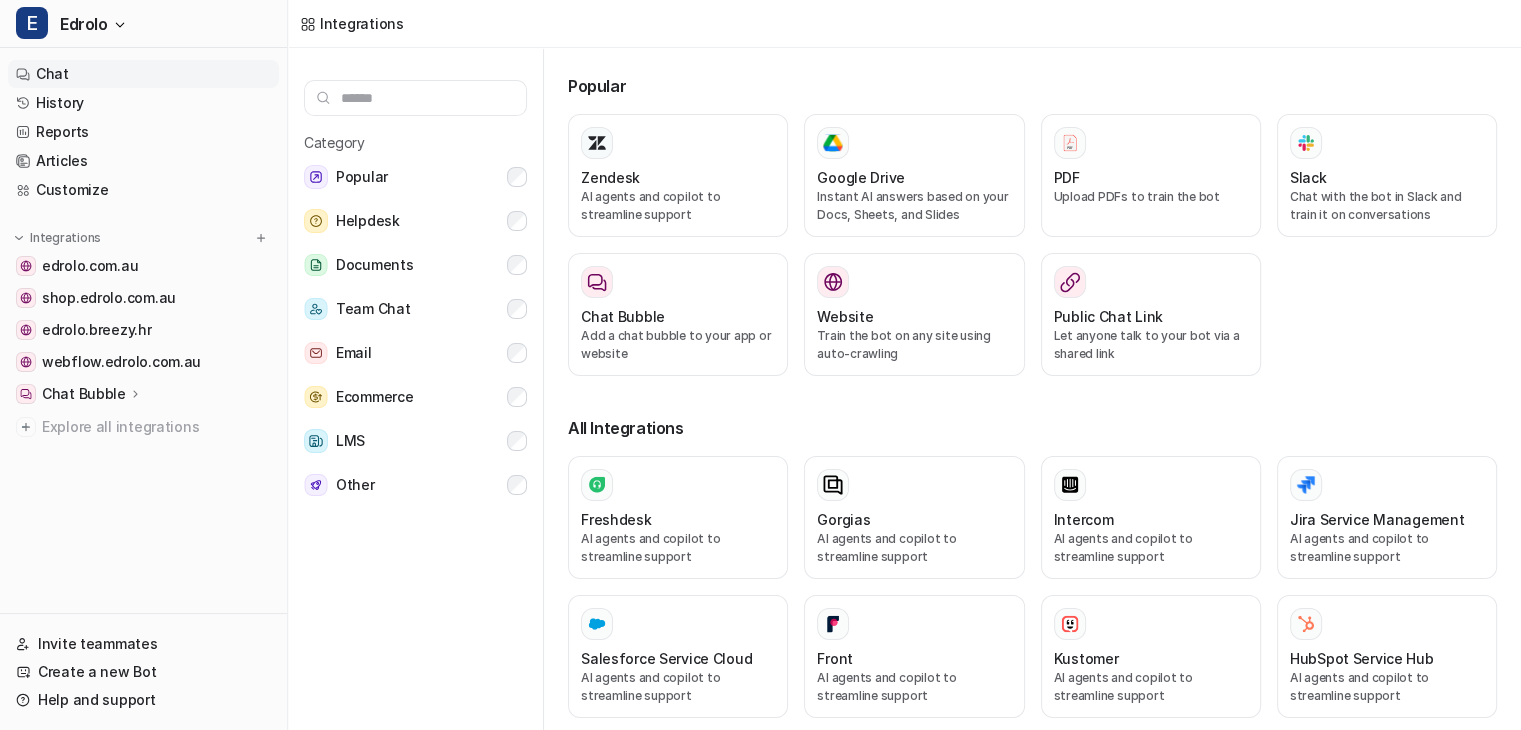 click on "Chat" at bounding box center (143, 74) 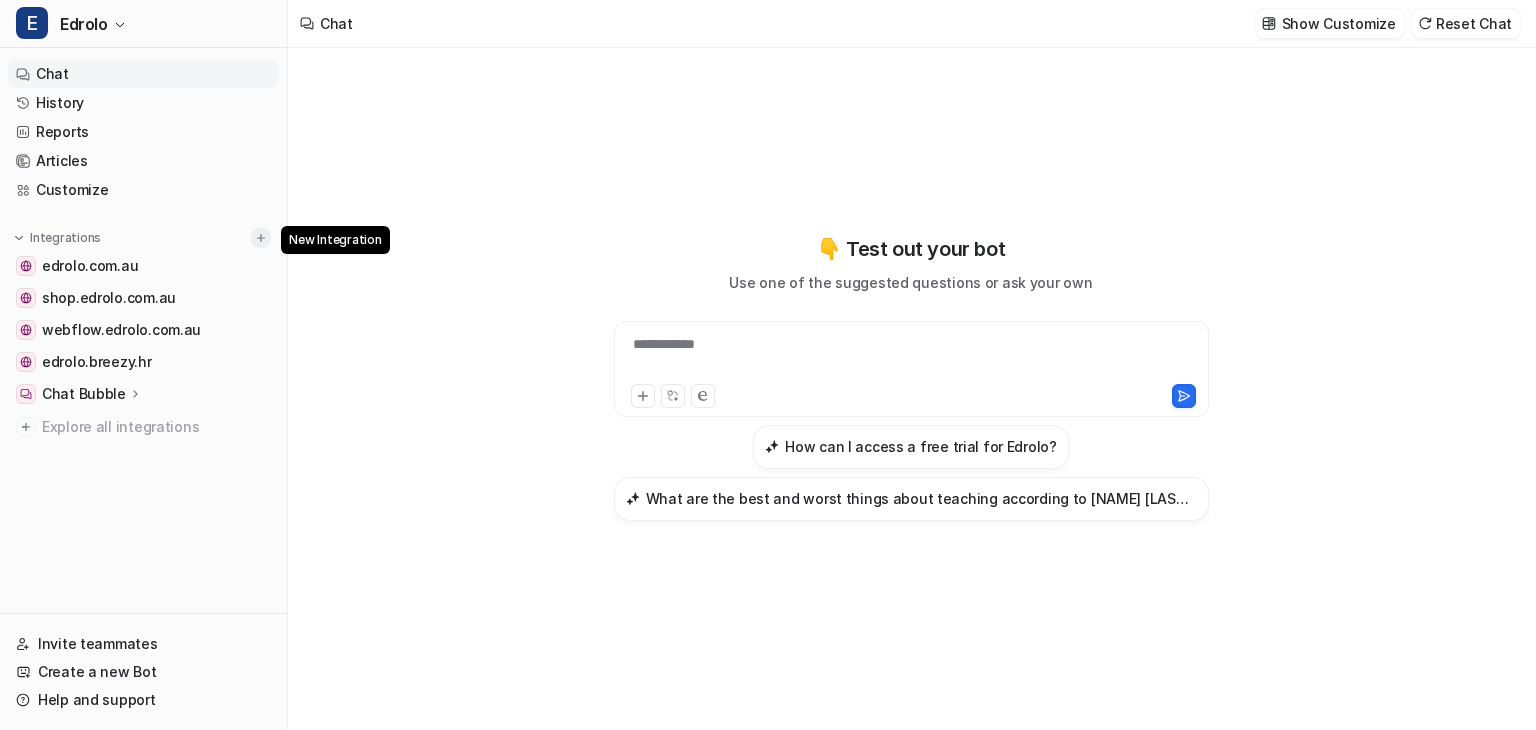 click at bounding box center (261, 238) 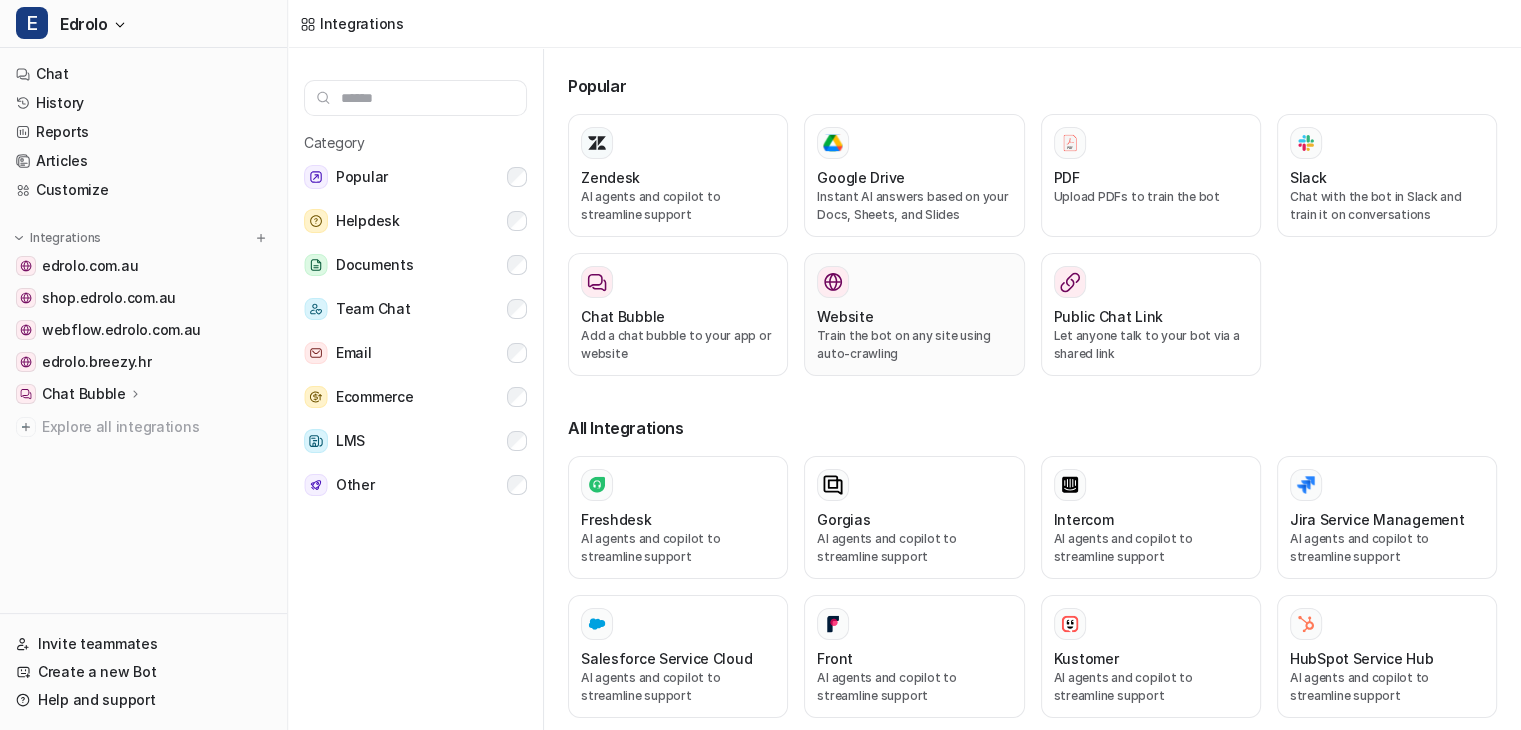 click on "Website" at bounding box center [845, 316] 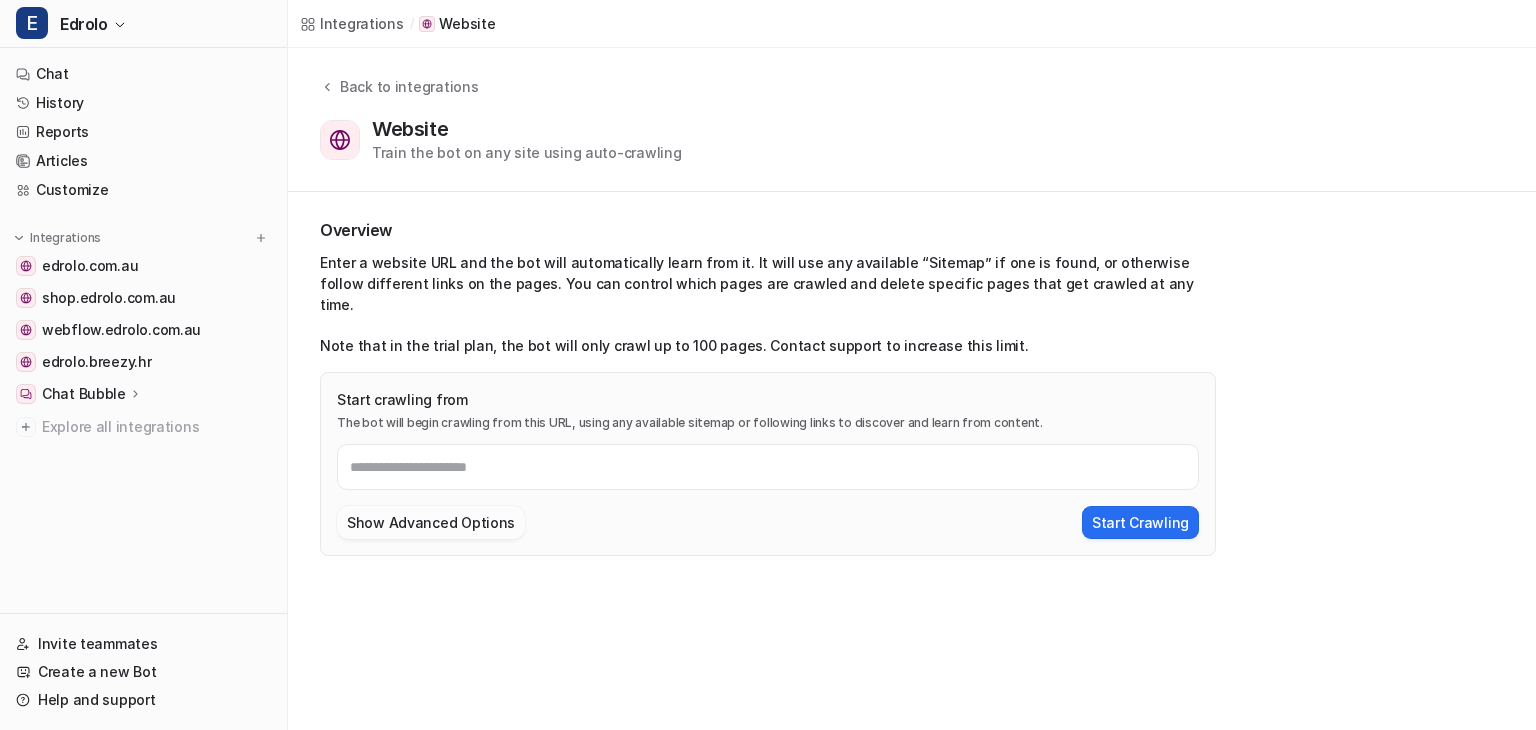 click on "Show Advanced Options" at bounding box center (431, 522) 